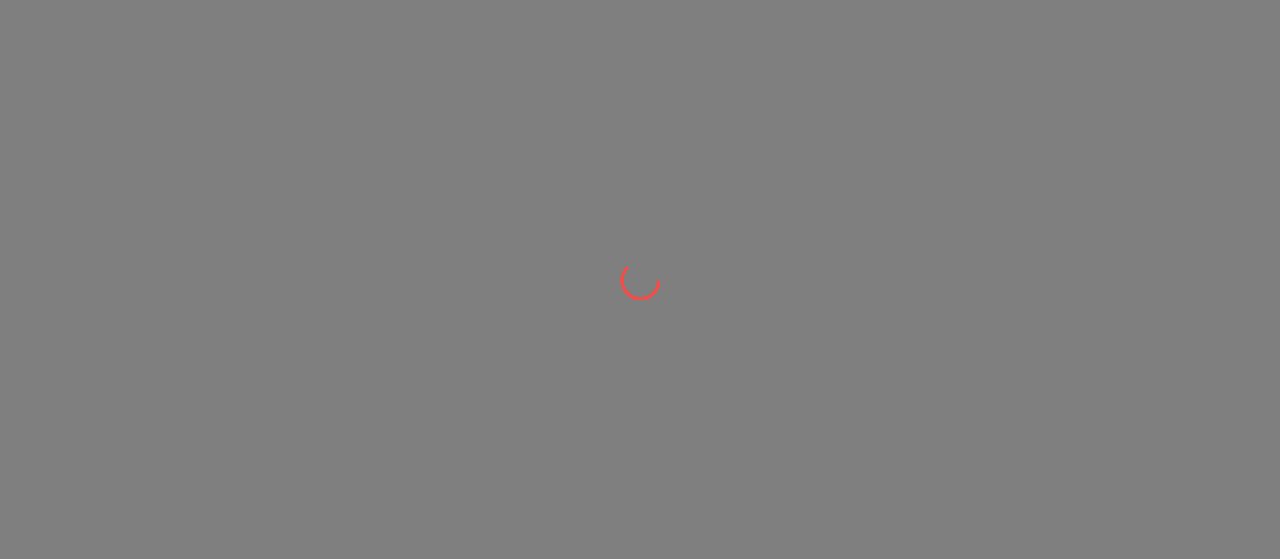 scroll, scrollTop: 0, scrollLeft: 0, axis: both 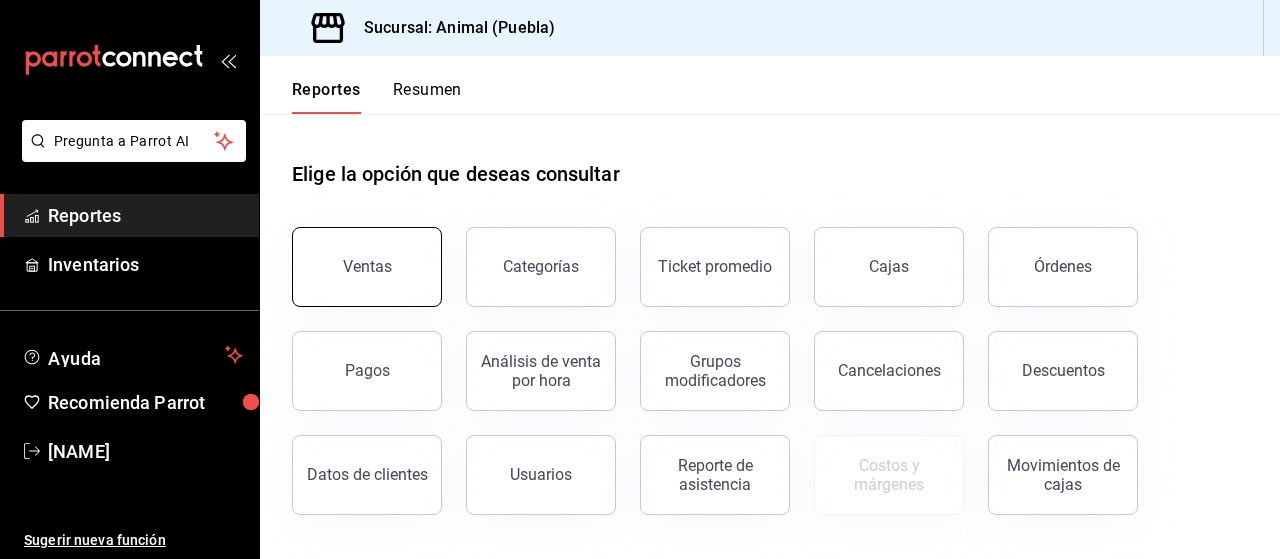 click on "Ventas" at bounding box center (367, 267) 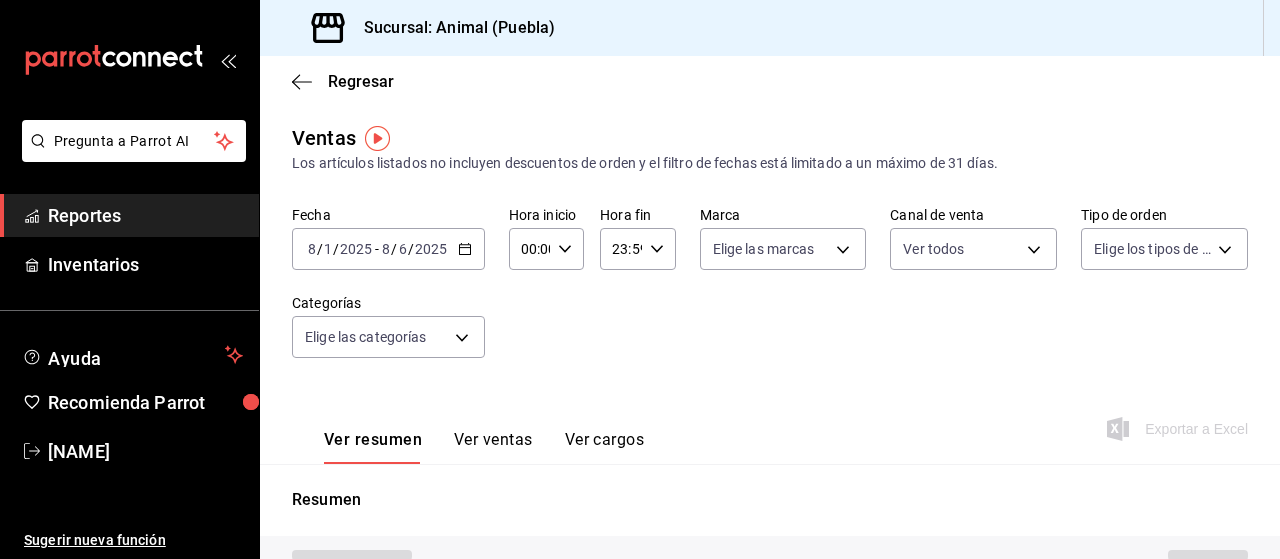 type on "PARROT,UBER_EATS,RAPPI,DIDI_FOOD,ONLINE" 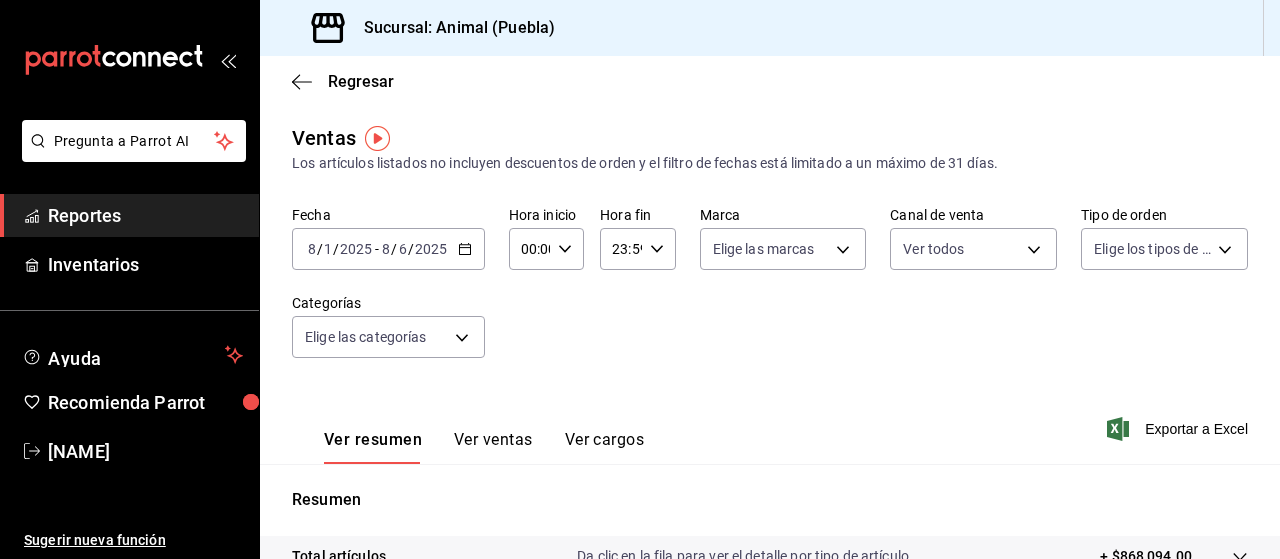 click 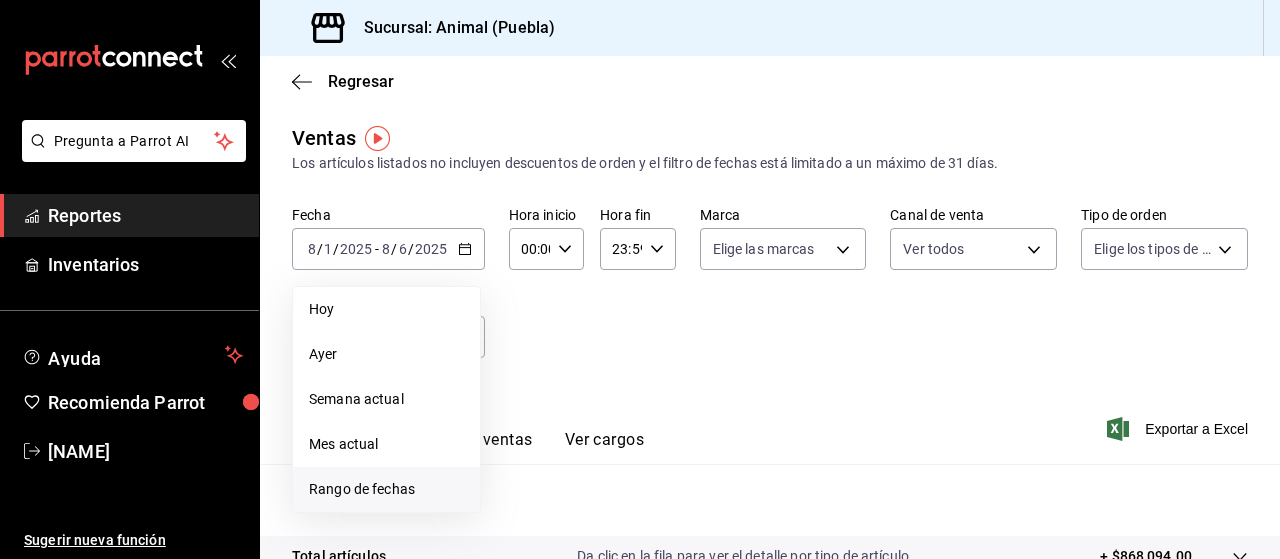 click on "Rango de fechas" at bounding box center [386, 489] 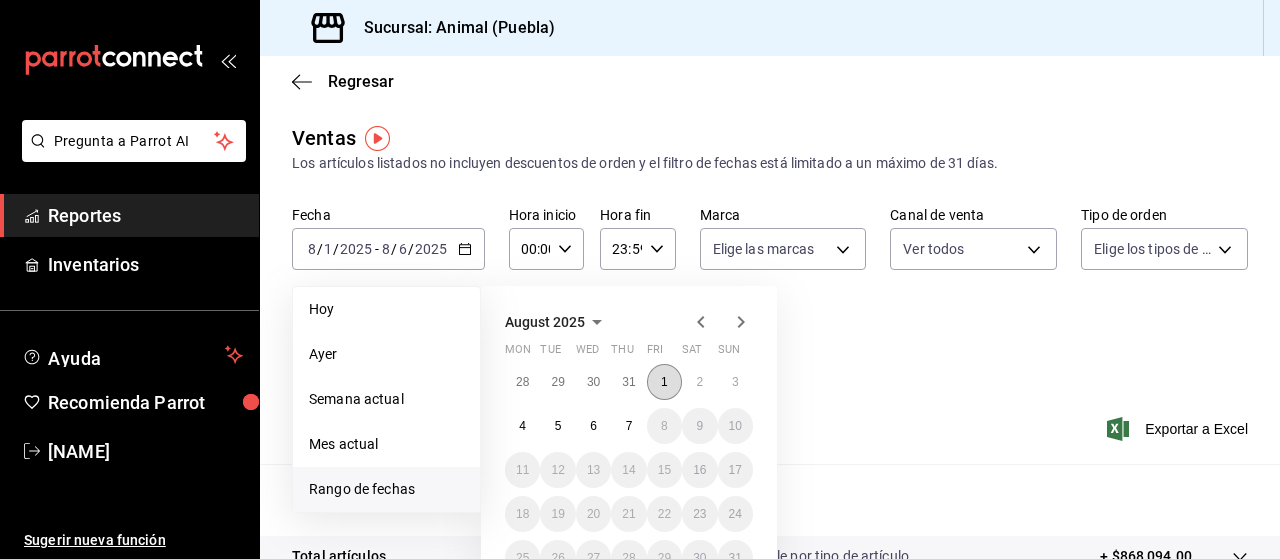 click on "1" at bounding box center [664, 382] 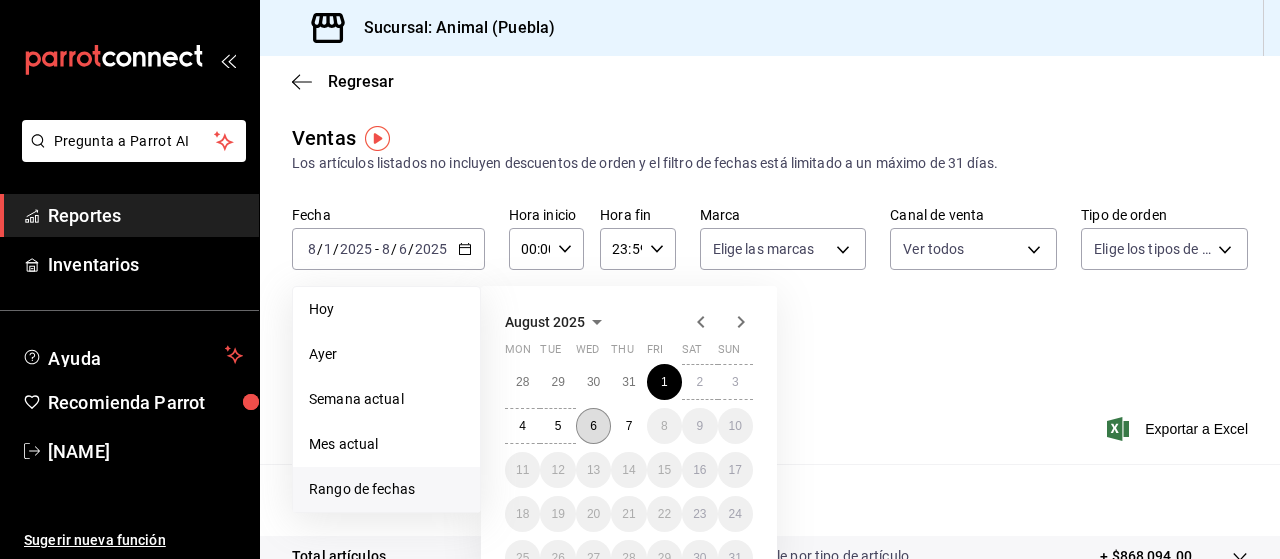 click on "6" at bounding box center (593, 426) 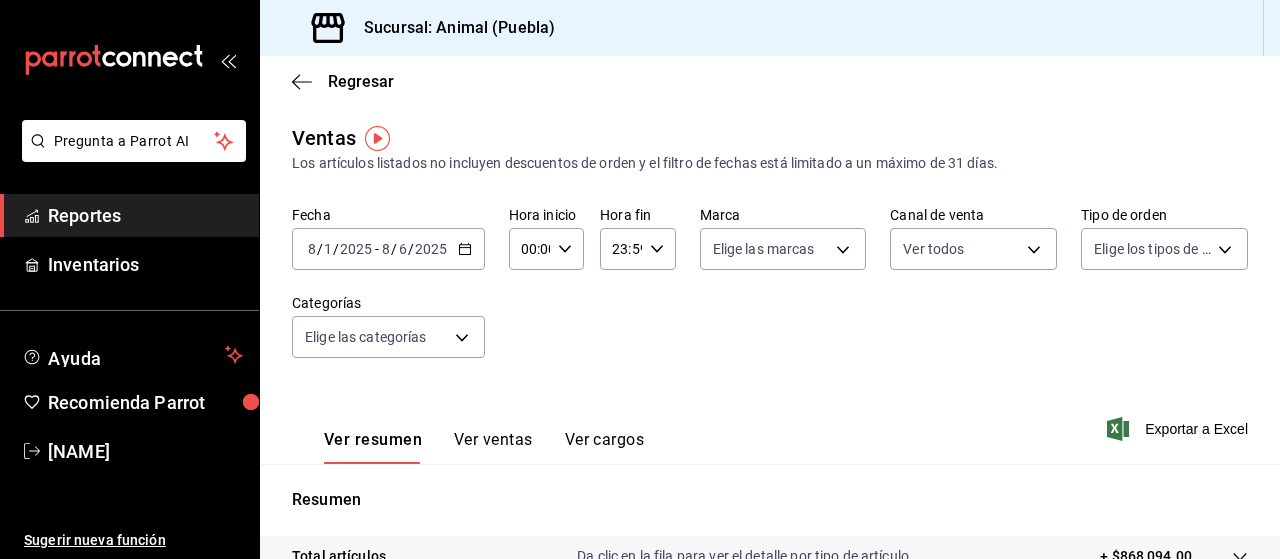 click on "2025-08-01 8 / 1 / 2025 - 2025-08-06 8 / 6 / 2025" at bounding box center [388, 249] 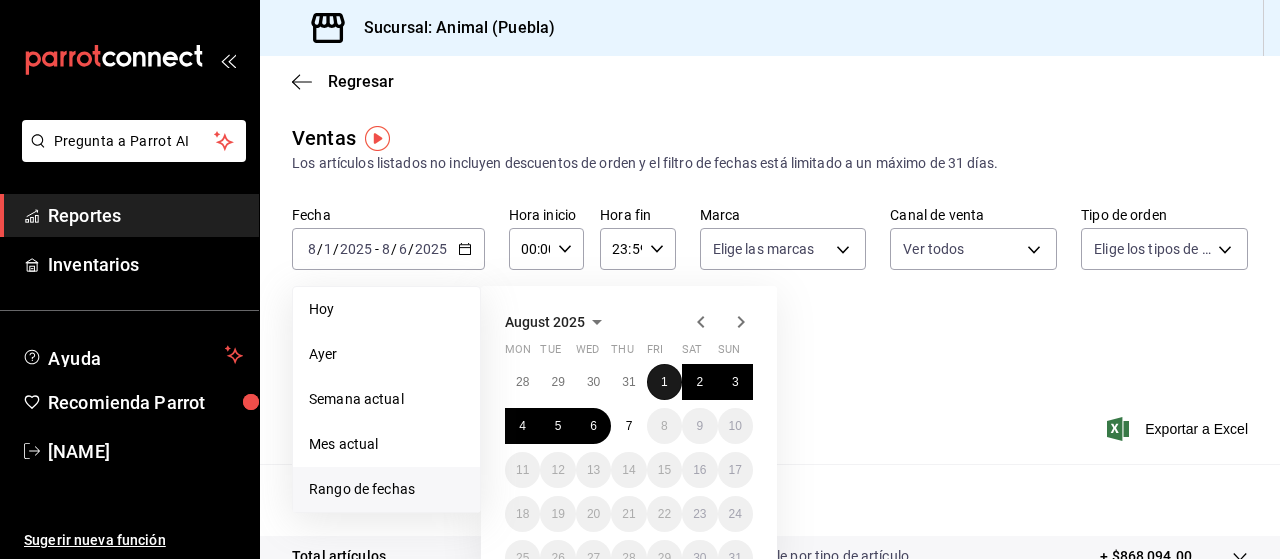 click on "1" at bounding box center (664, 382) 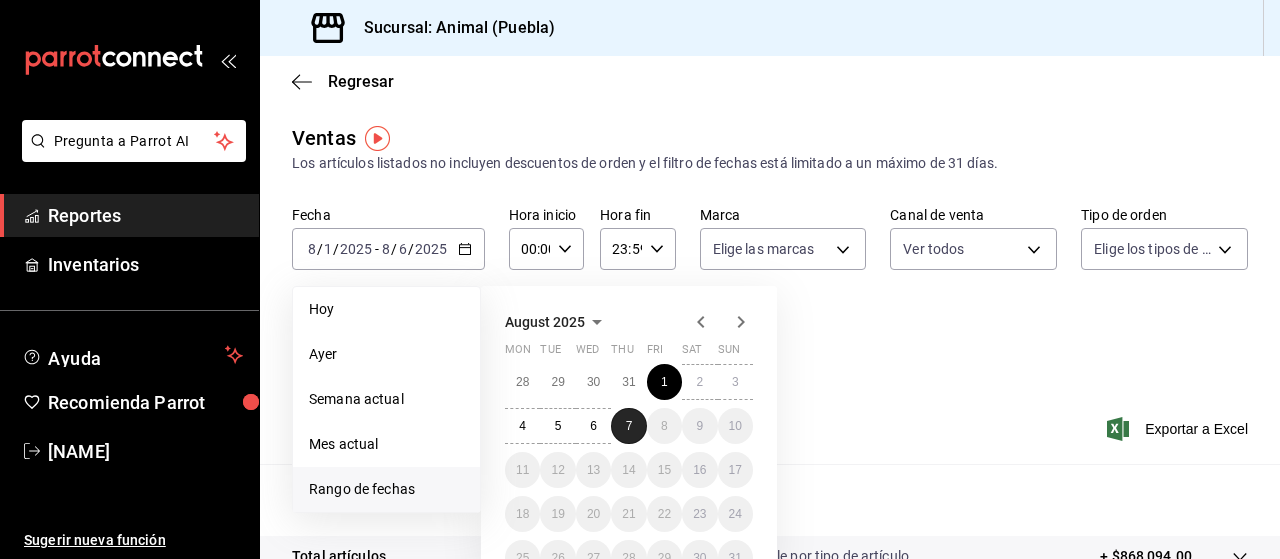 click on "7" at bounding box center (628, 426) 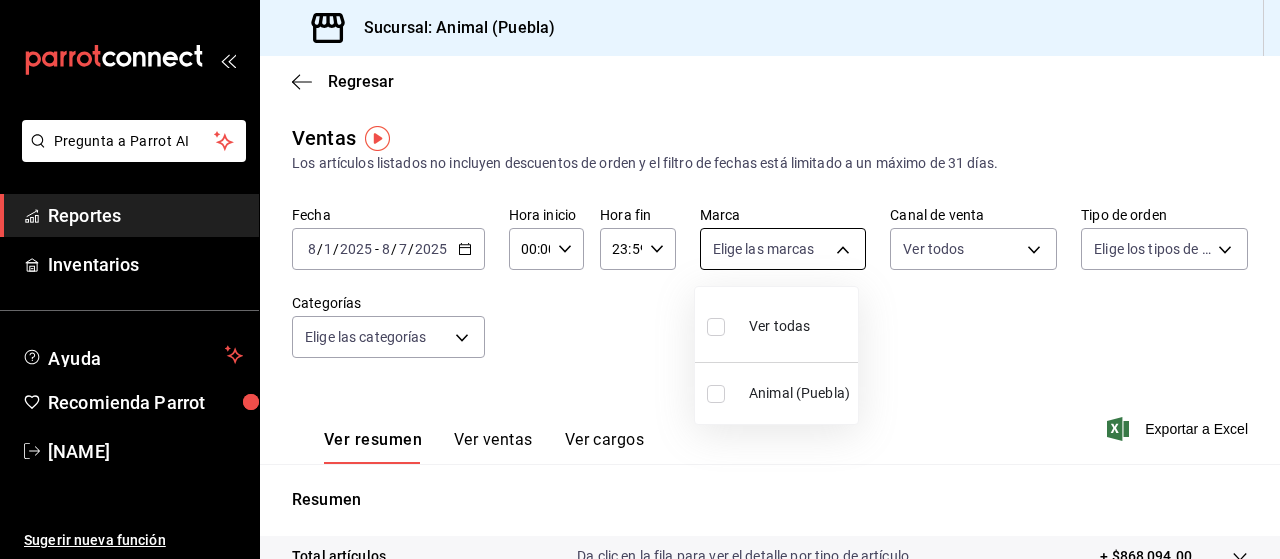 click on "Pregunta a Parrot AI Reportes   Inventarios   Ayuda Recomienda Parrot   [NAME]   Sugerir nueva función   Sucursal: Animal ([CITY]) Regresar Ventas Los artículos listados no incluyen descuentos de orden y el filtro de fechas está limitado a un máximo de 31 días. Fecha [DATE] [DATE] - [DATE] [DATE] Hora inicio 00:00 Hora inicio Hora fin 23:59 Hora fin Marca Elige las marcas Canal de venta Ver todos PARROT,UBER_EATS,RAPPI,DIDI_FOOD,ONLINE Tipo de orden Elige los tipos de orden Categorías Elige las categorías Ver resumen Ver ventas Ver cargos Exportar a Excel Resumen Total artículos Da clic en la fila para ver el detalle por tipo de artículo + $868,094.00 Cargos por servicio + $0.00 Venta bruta = $868,094.00 Descuentos totales - $682.80 Certificados de regalo - $9,482.00 Venta total = $857,929.20 Impuestos - $118,335.06 Venta neta = $739,594.14 Pregunta a Parrot AI Reportes   Inventarios   Ayuda Recomienda Parrot   [NAME]   Sugerir nueva función   Ver video tutorial" at bounding box center (640, 279) 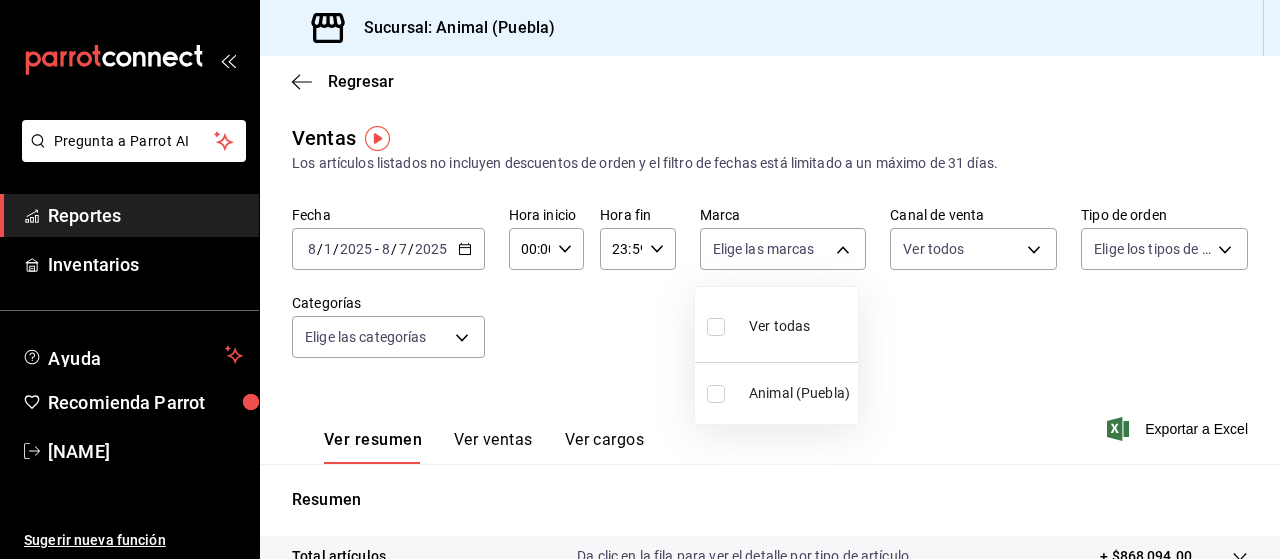 click at bounding box center (716, 327) 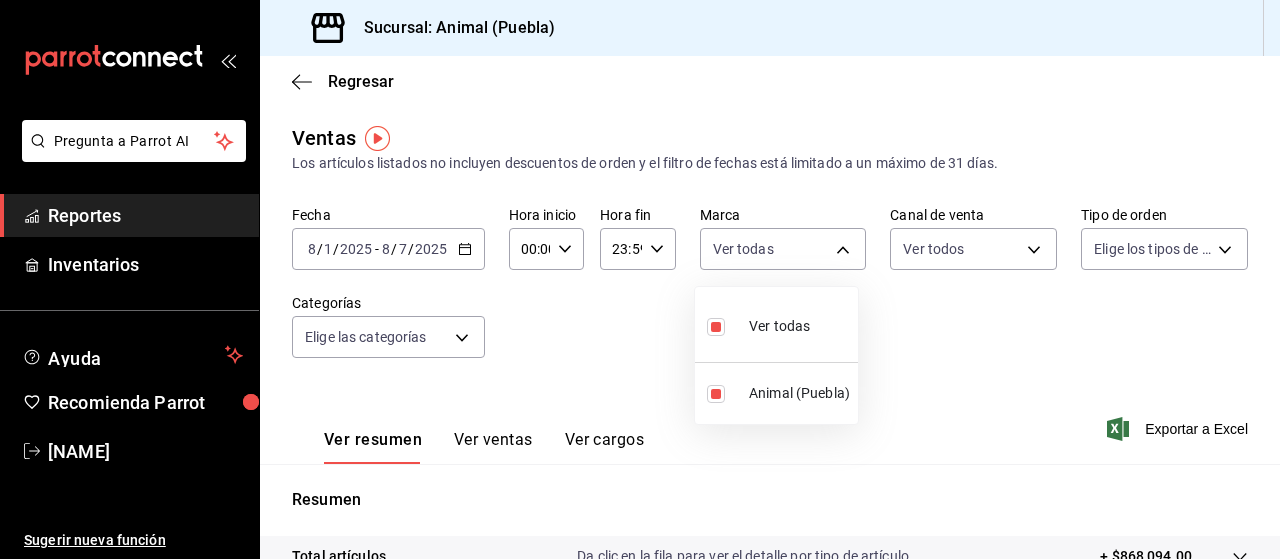 click at bounding box center [640, 279] 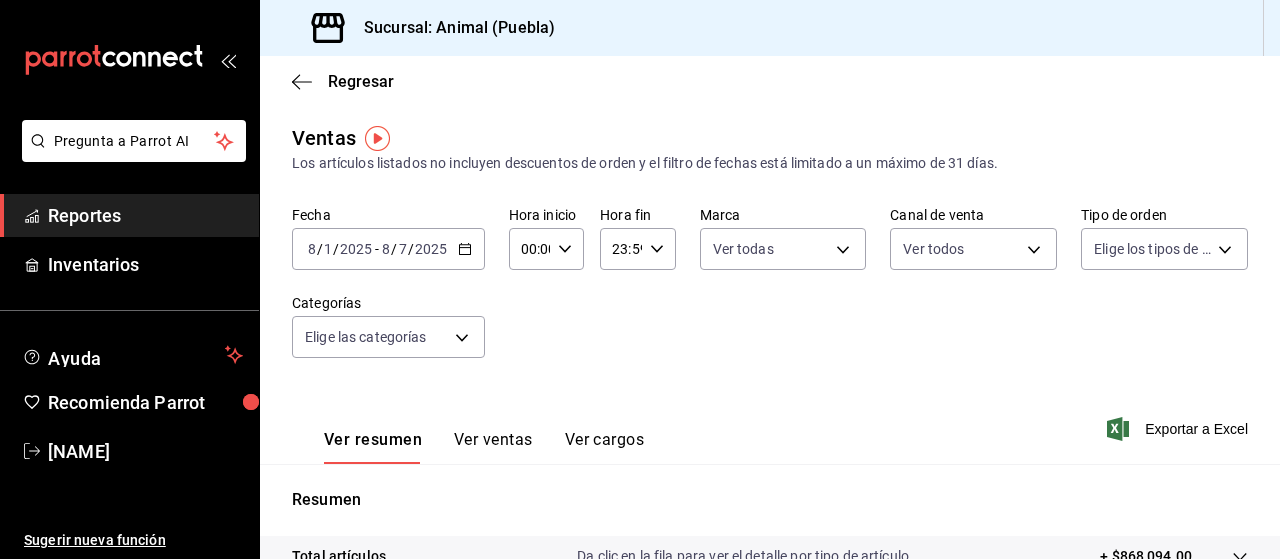 click on "Pregunta a Parrot AI Reportes   Inventarios   Ayuda Recomienda Parrot   [NAME]   Sugerir nueva función   Sucursal: Animal ([CITY]) Regresar Ventas Los artículos listados no incluyen descuentos de orden y el filtro de fechas está limitado a un máximo de 31 días. Fecha [DATE] [DATE] - [DATE] [DATE] Hora inicio 00:00 Hora inicio Hora fin 23:59 Hora fin Marca Ver todas [UUID] Canal de venta Ver todos PARROT,UBER_EATS,RAPPI,DIDI_FOOD,ONLINE Tipo de orden Elige los tipos de orden Categorías Elige las categorías Ver resumen Ver ventas Ver cargos Exportar a Excel Resumen Total artículos Da clic en la fila para ver el detalle por tipo de artículo + $868,094.00 Cargos por servicio + $0.00 Venta bruta = $868,094.00 Descuentos totales - $682.80 Certificados de regalo - $9,482.00 Venta total = $857,929.20 Impuestos - $118,335.06 Venta neta = $739,594.14 Pregunta a Parrot AI Reportes   Inventarios   Ayuda Recomienda Parrot   [NAME]     Ir a video" at bounding box center [640, 279] 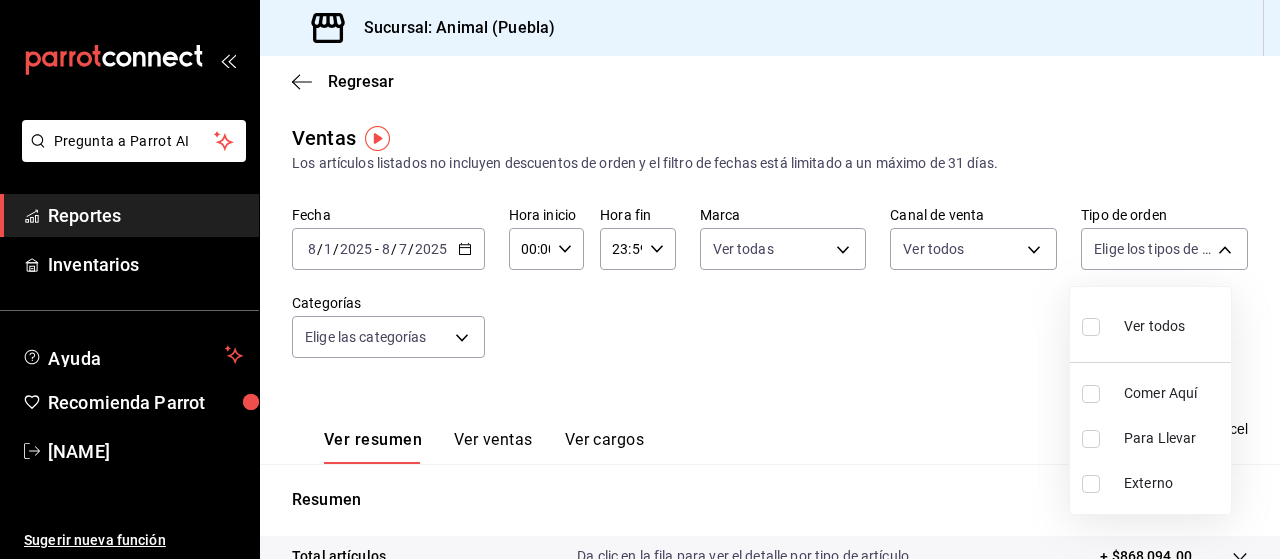 click at bounding box center (1091, 327) 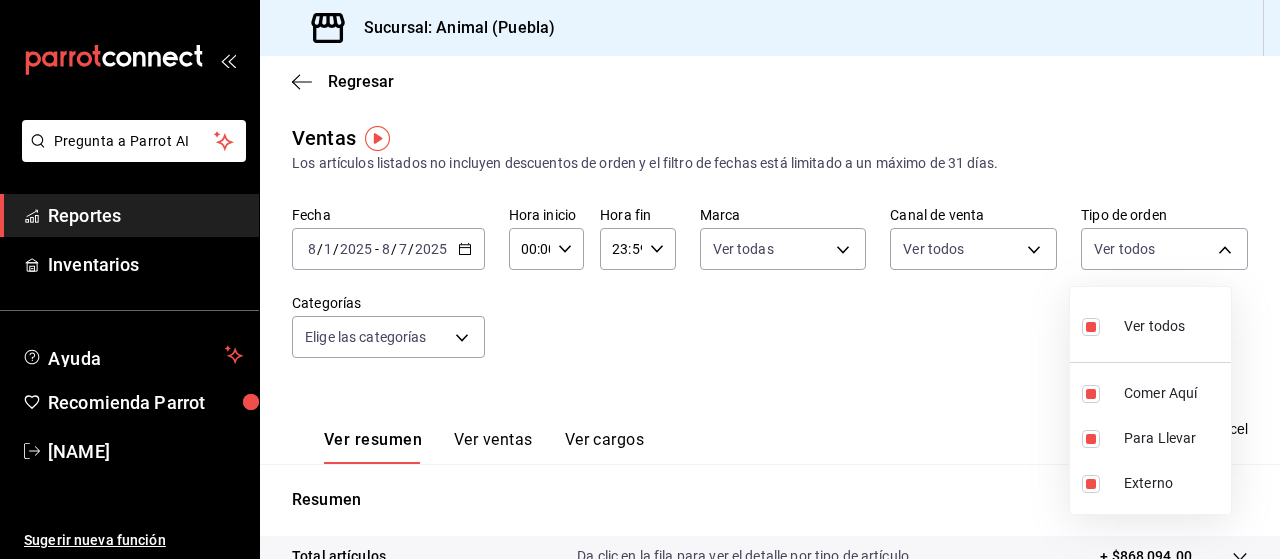 click at bounding box center (640, 279) 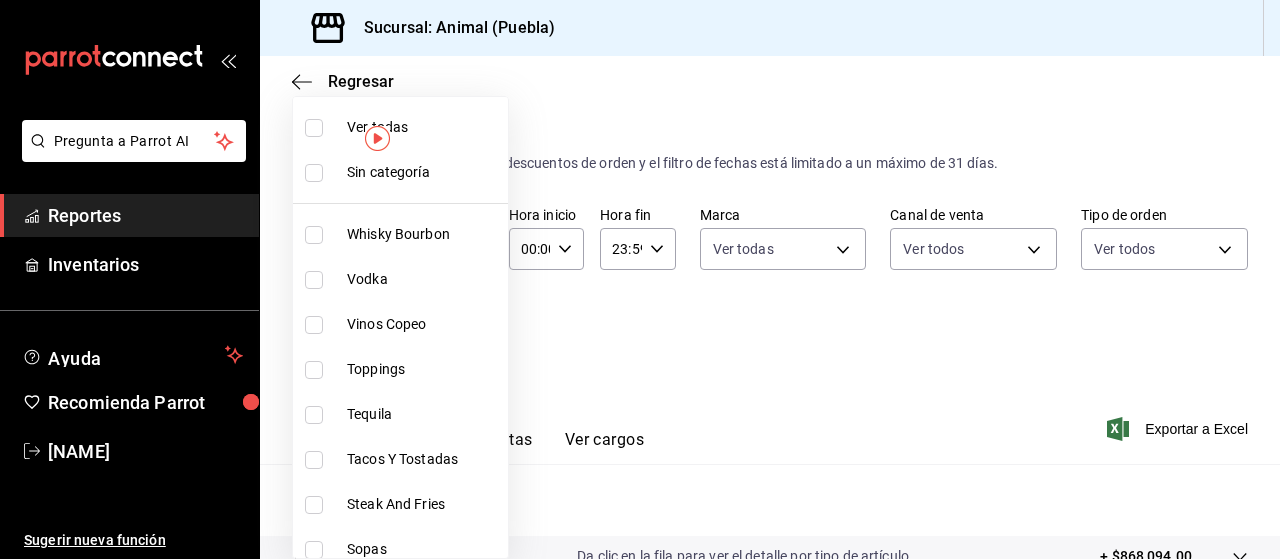 click on "Pregunta a Parrot AI Reportes   Inventarios   Ayuda Recomienda Parrot   [NAME]   Sugerir nueva función   Sucursal: Animal ([CITY]) Regresar Ventas Los artículos listados no incluyen descuentos de orden y el filtro de fechas está limitado a un máximo de 31 días. Fecha [DATE] [DATE] - [DATE] [DATE] Hora inicio 00:00 Hora inicio Hora fin 23:59 Hora fin Marca Ver todas [UUID] Canal de venta Ver todos PARROT,UBER_EATS,RAPPI,DIDI_FOOD,ONLINE Tipo de orden Ver todas [UUID],[UUID],EXTERNAL Categorías Elige las categorías Ver resumen Ver ventas Ver cargos Exportar a Excel Resumen Total artículos Da clic en la fila para ver el detalle por tipo de artículo + $868,094.00 Cargos por servicio + $0.00 Venta bruta = $868,094.00 Descuentos totales - $682.80 Certificados de regalo - $9,482.00 Venta total = $857,929.20 Impuestos - $118,335.06 Venta neta = $739,594.14 Pregunta a Parrot AI Reportes" at bounding box center (640, 279) 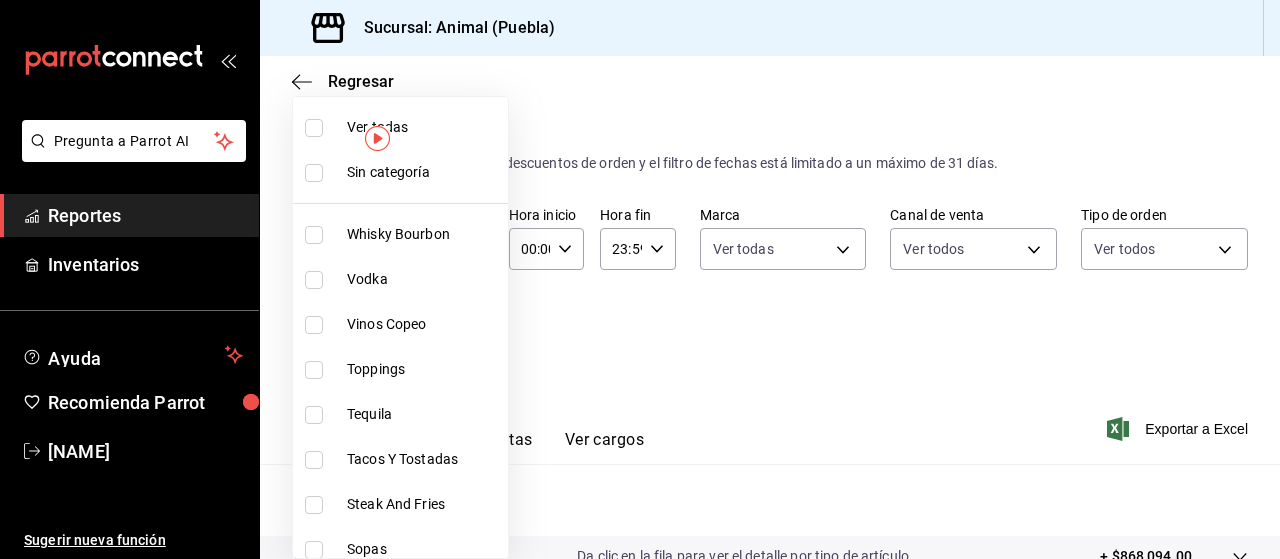 click at bounding box center [314, 128] 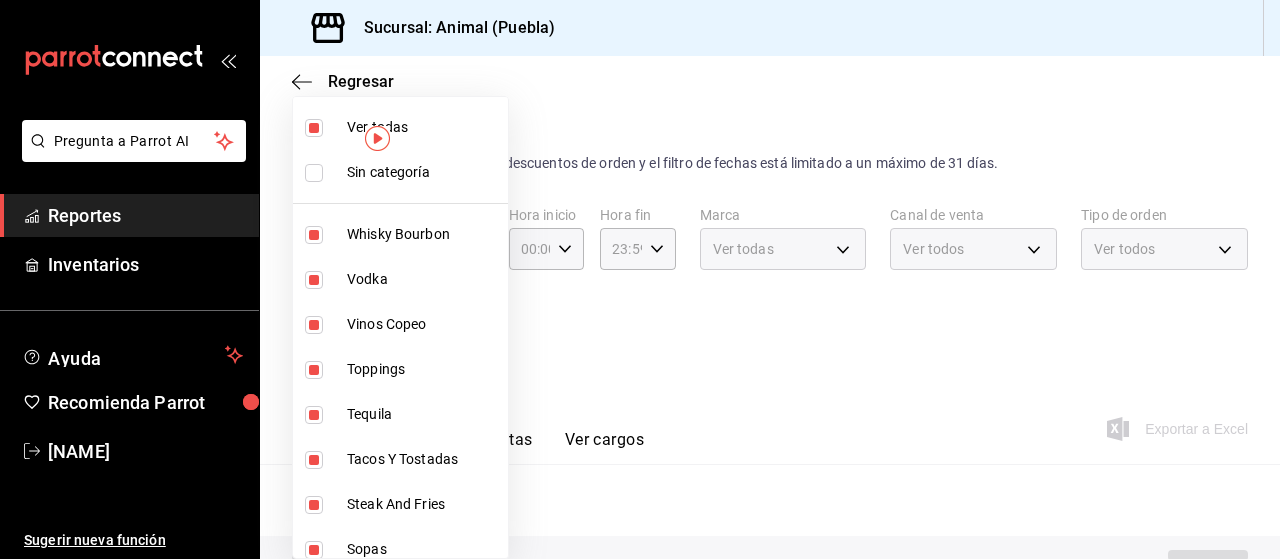 click at bounding box center [640, 279] 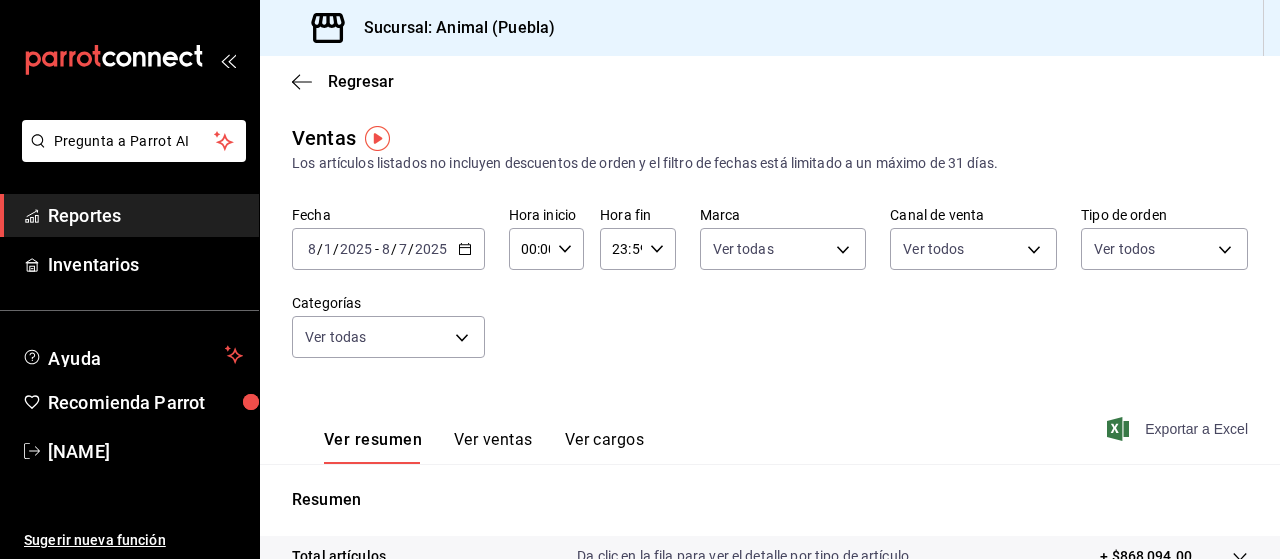 click on "Exportar a Excel" at bounding box center (1179, 429) 